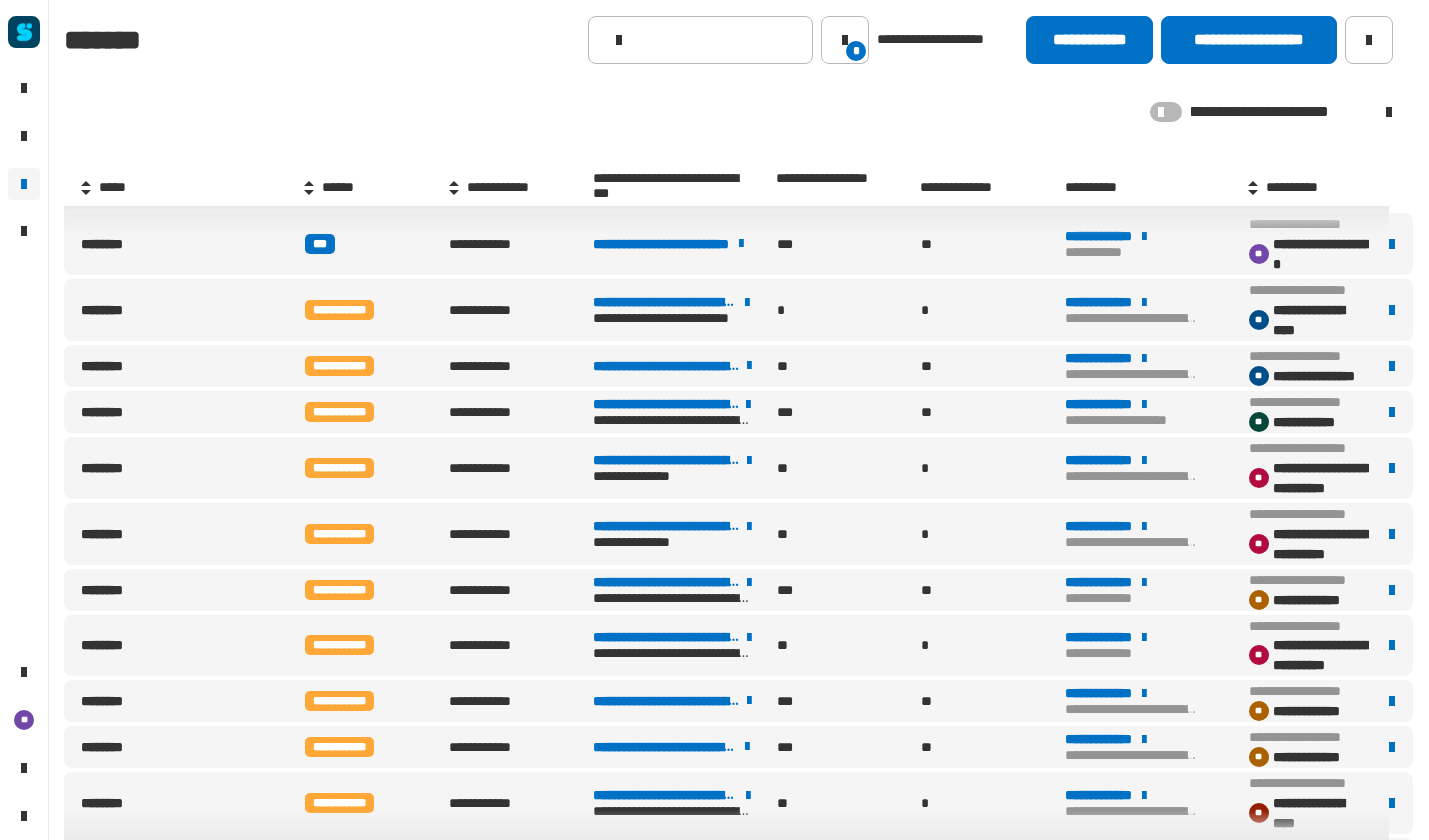 scroll, scrollTop: 0, scrollLeft: 0, axis: both 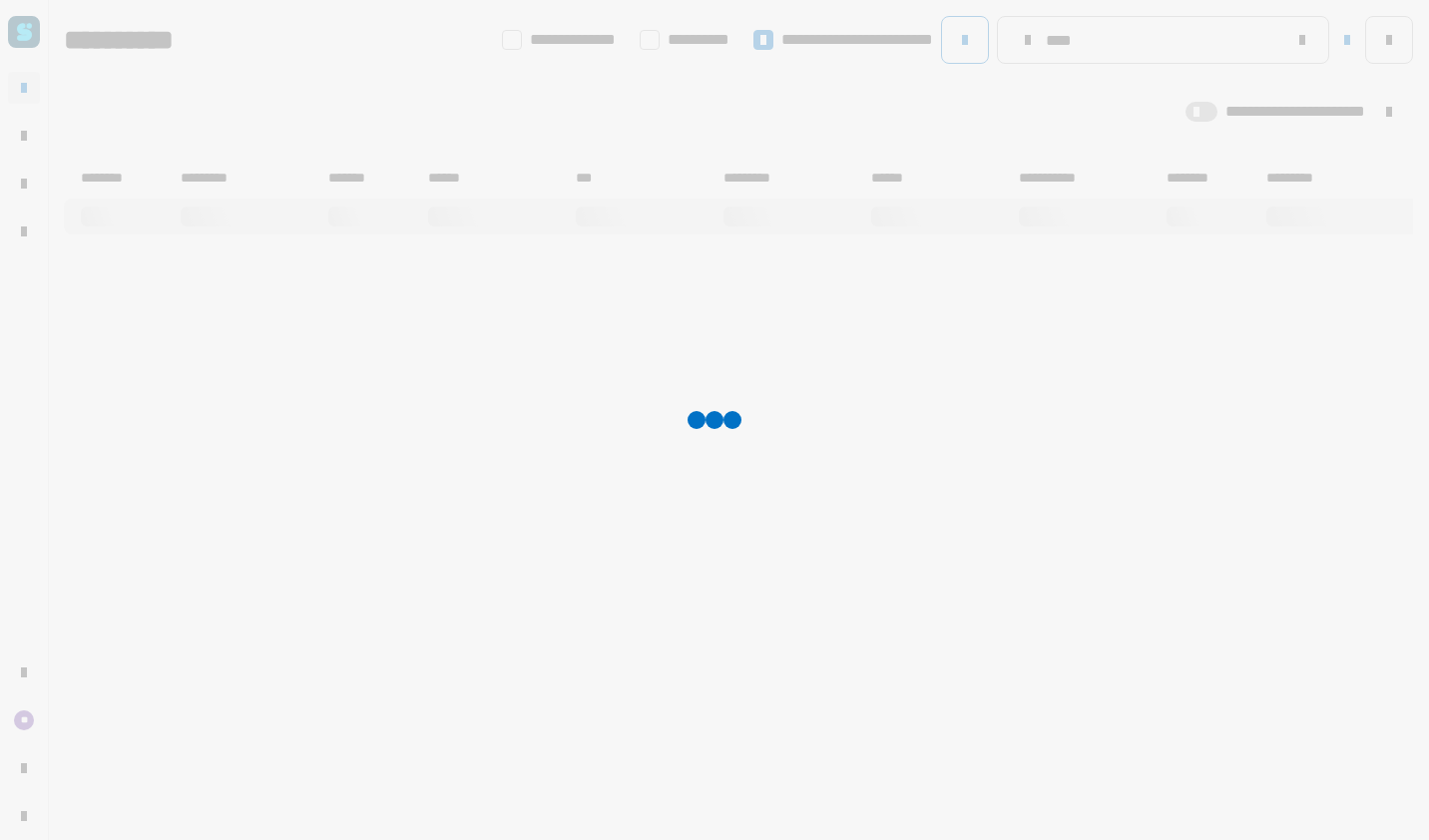 type on "****" 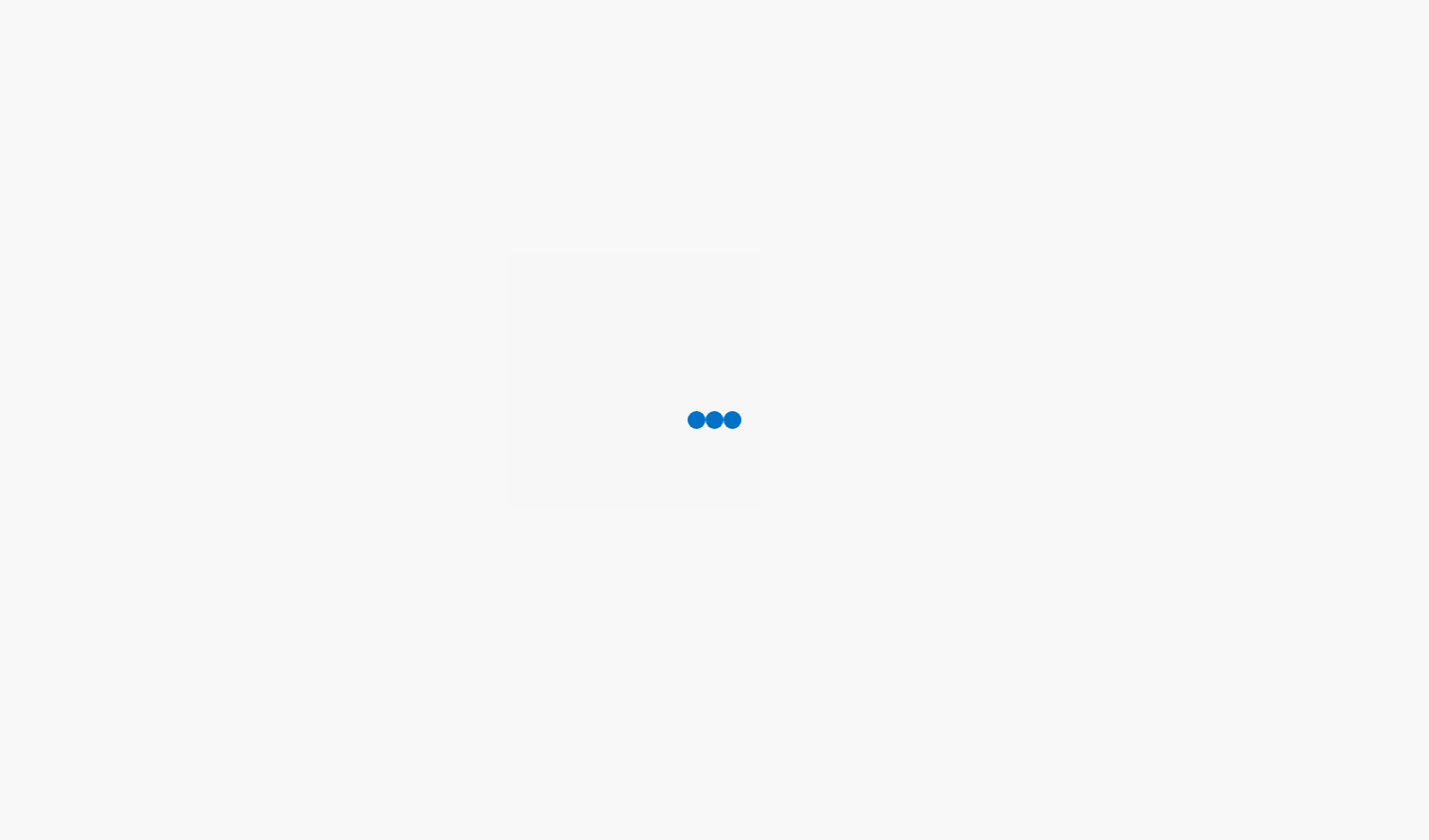 scroll, scrollTop: 0, scrollLeft: 0, axis: both 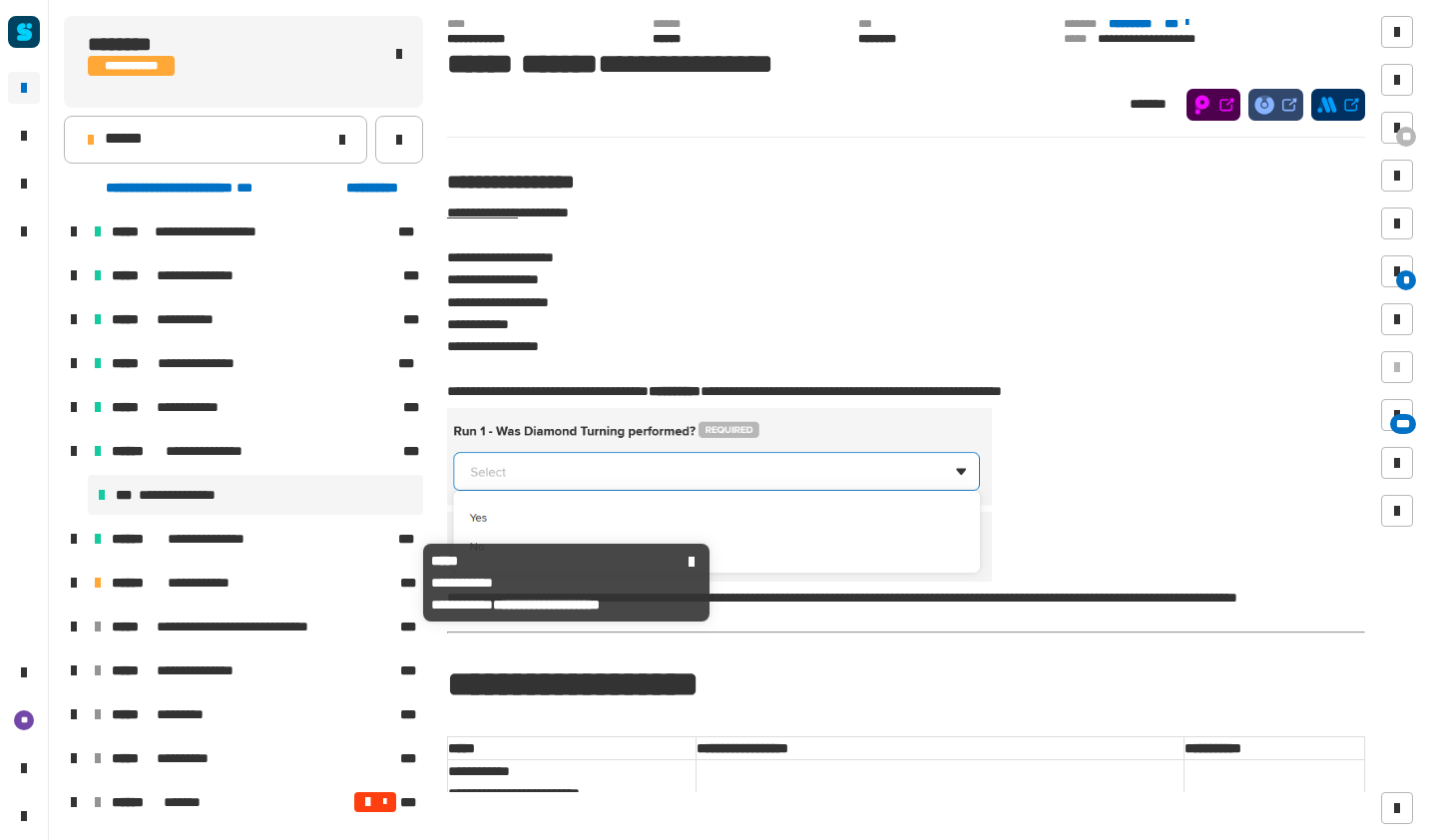 click on "**********" at bounding box center [208, 583] 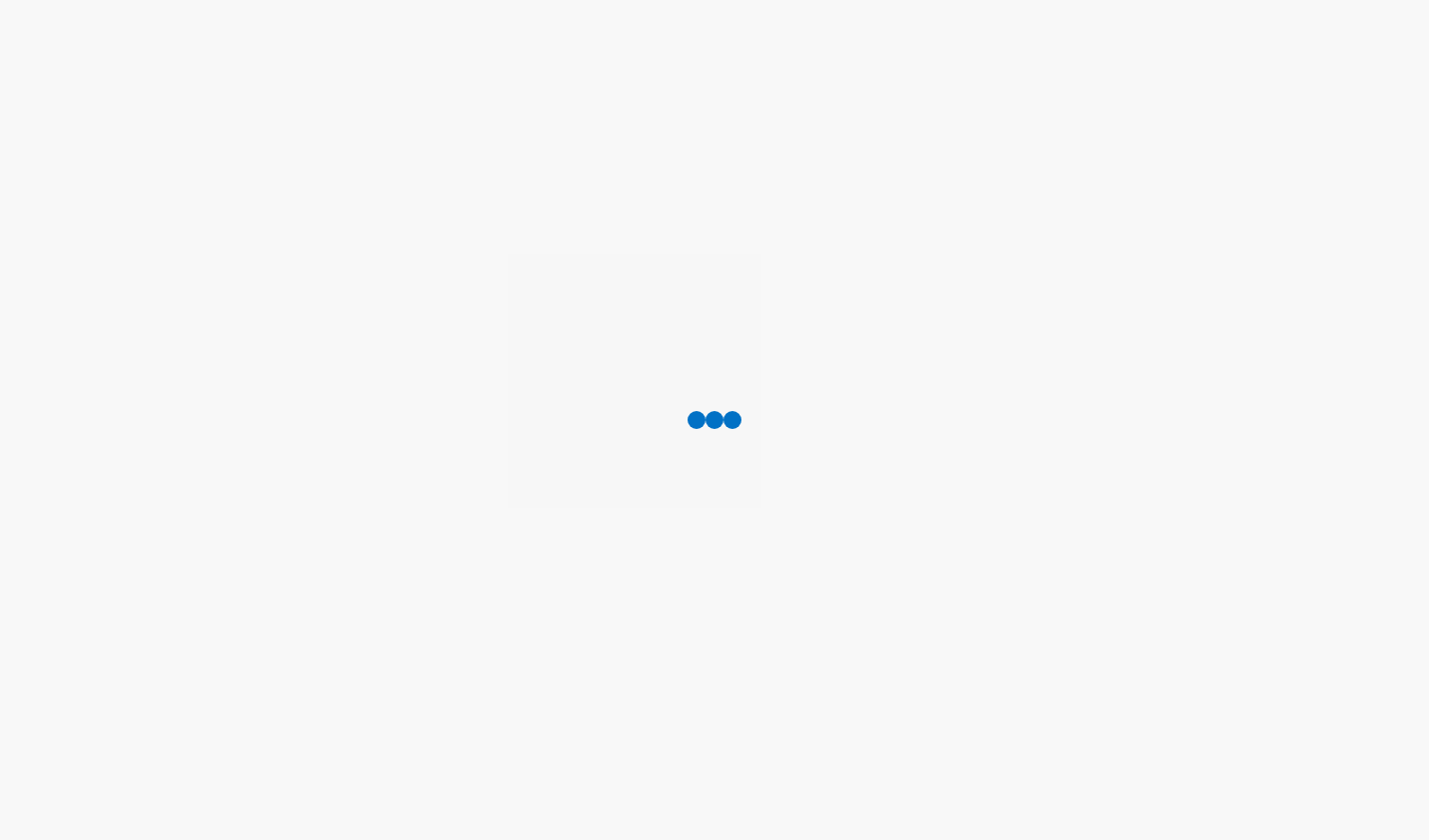 scroll, scrollTop: 0, scrollLeft: 0, axis: both 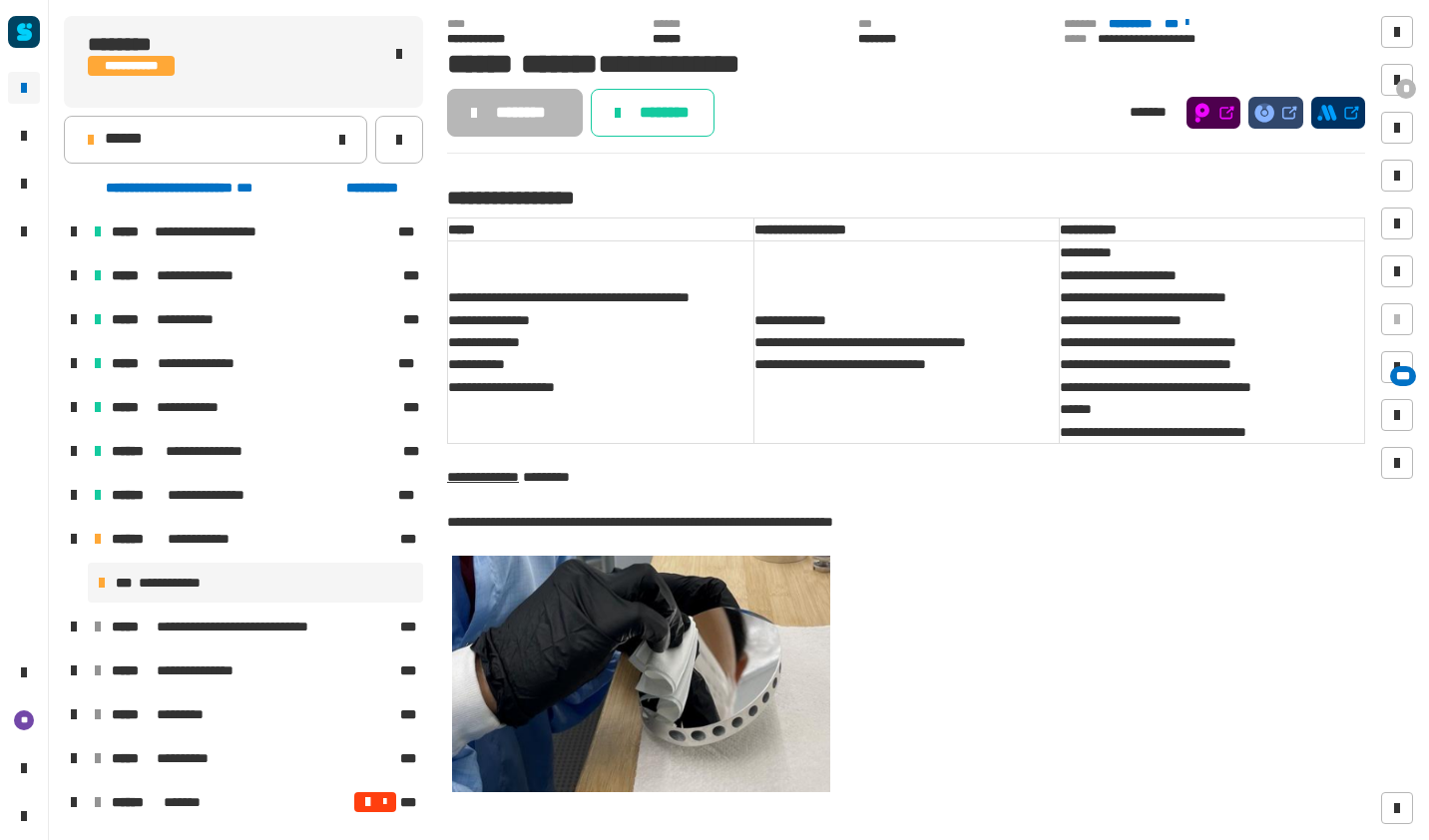 click on "**********" at bounding box center [255, 583] 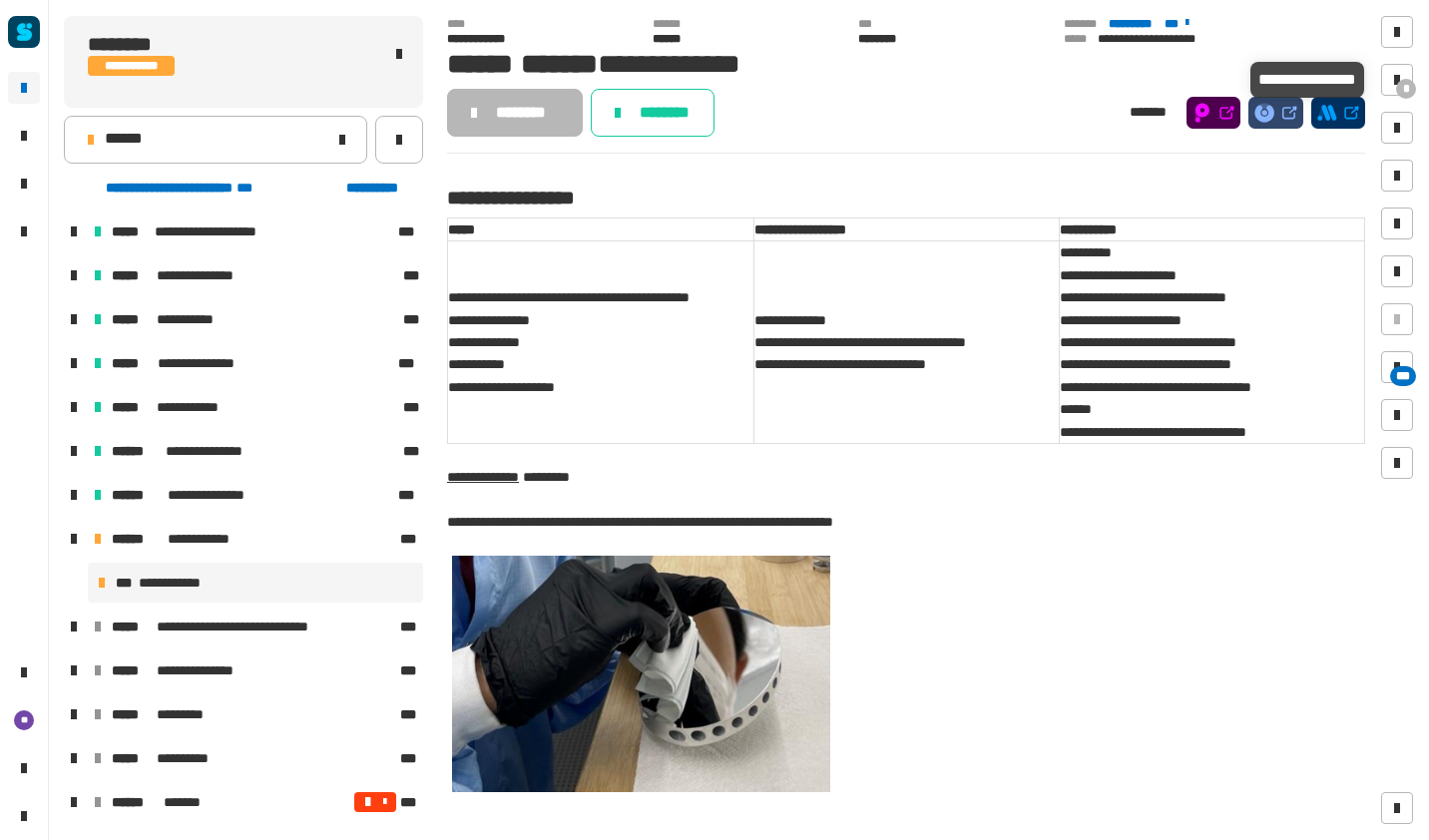 click at bounding box center (1397, 80) 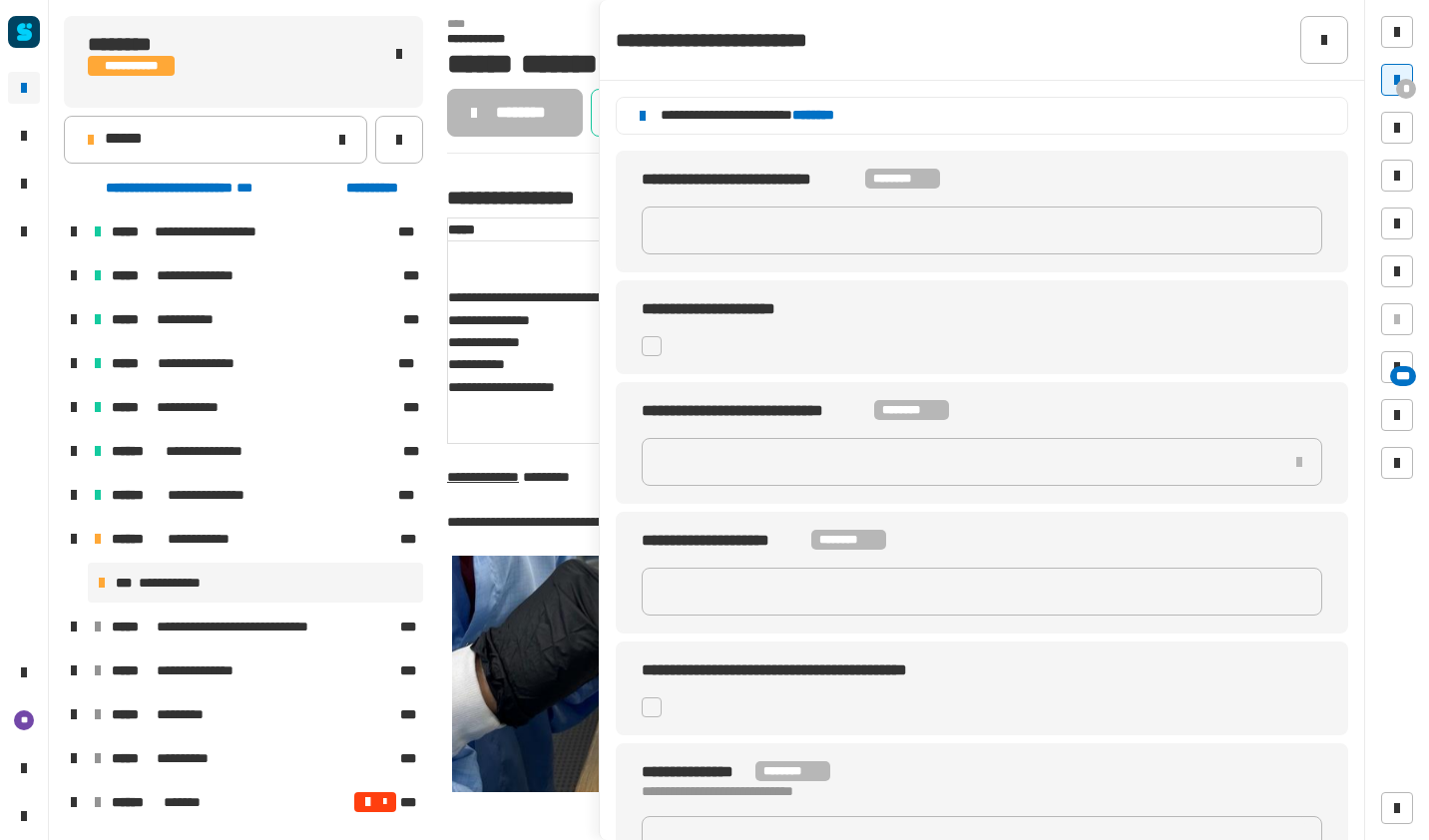 click 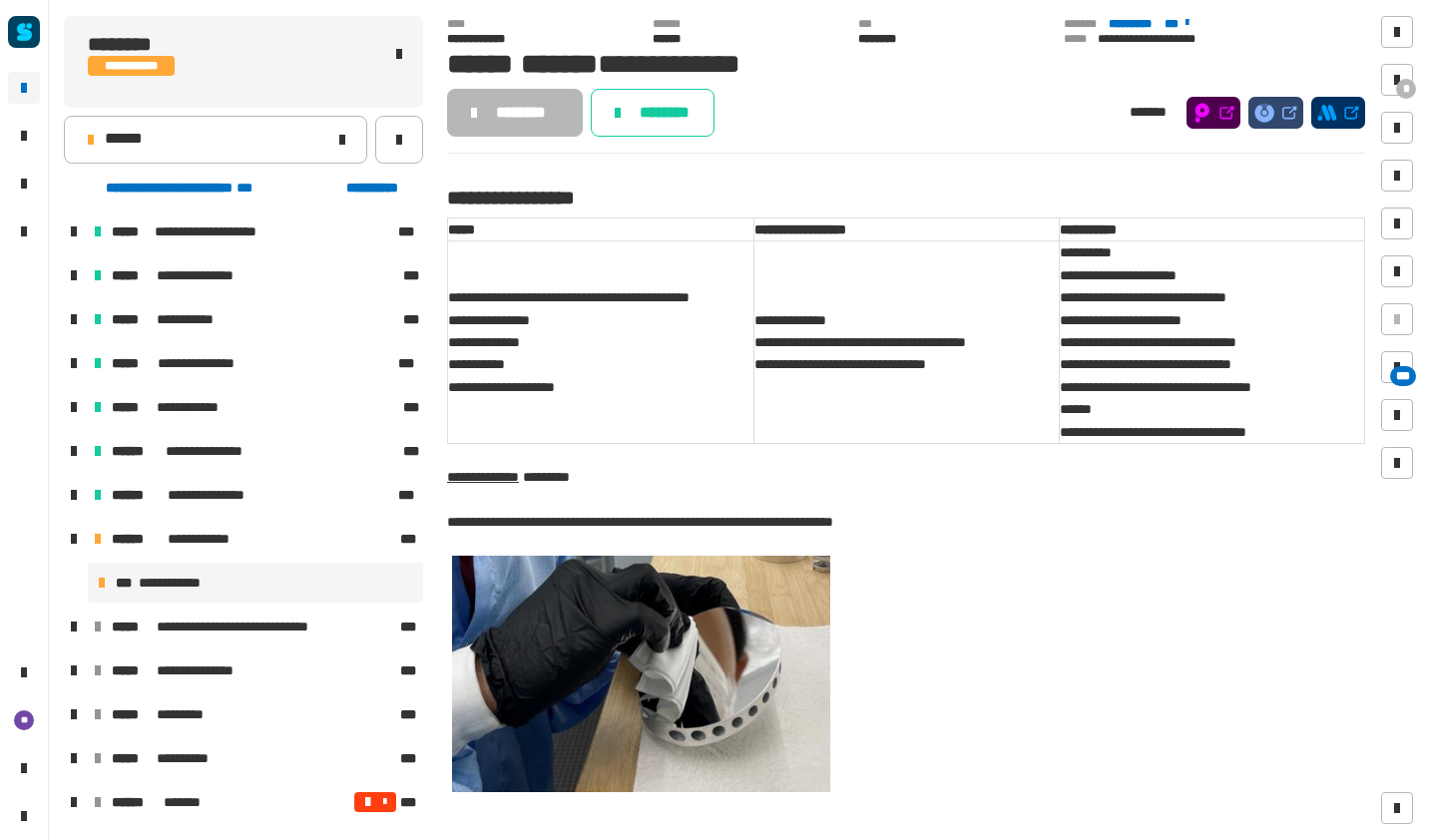 click on "******" 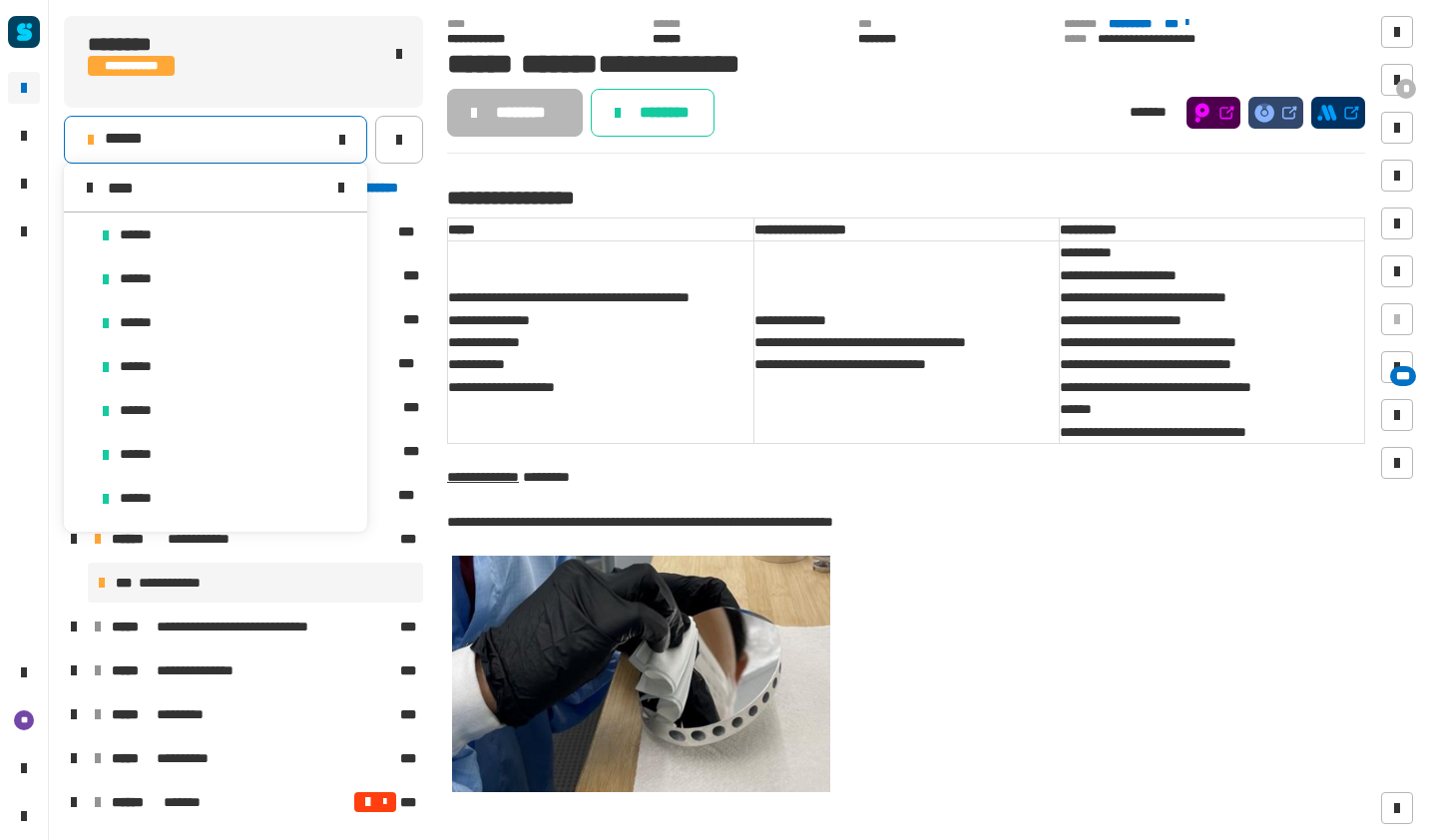 scroll, scrollTop: 0, scrollLeft: 0, axis: both 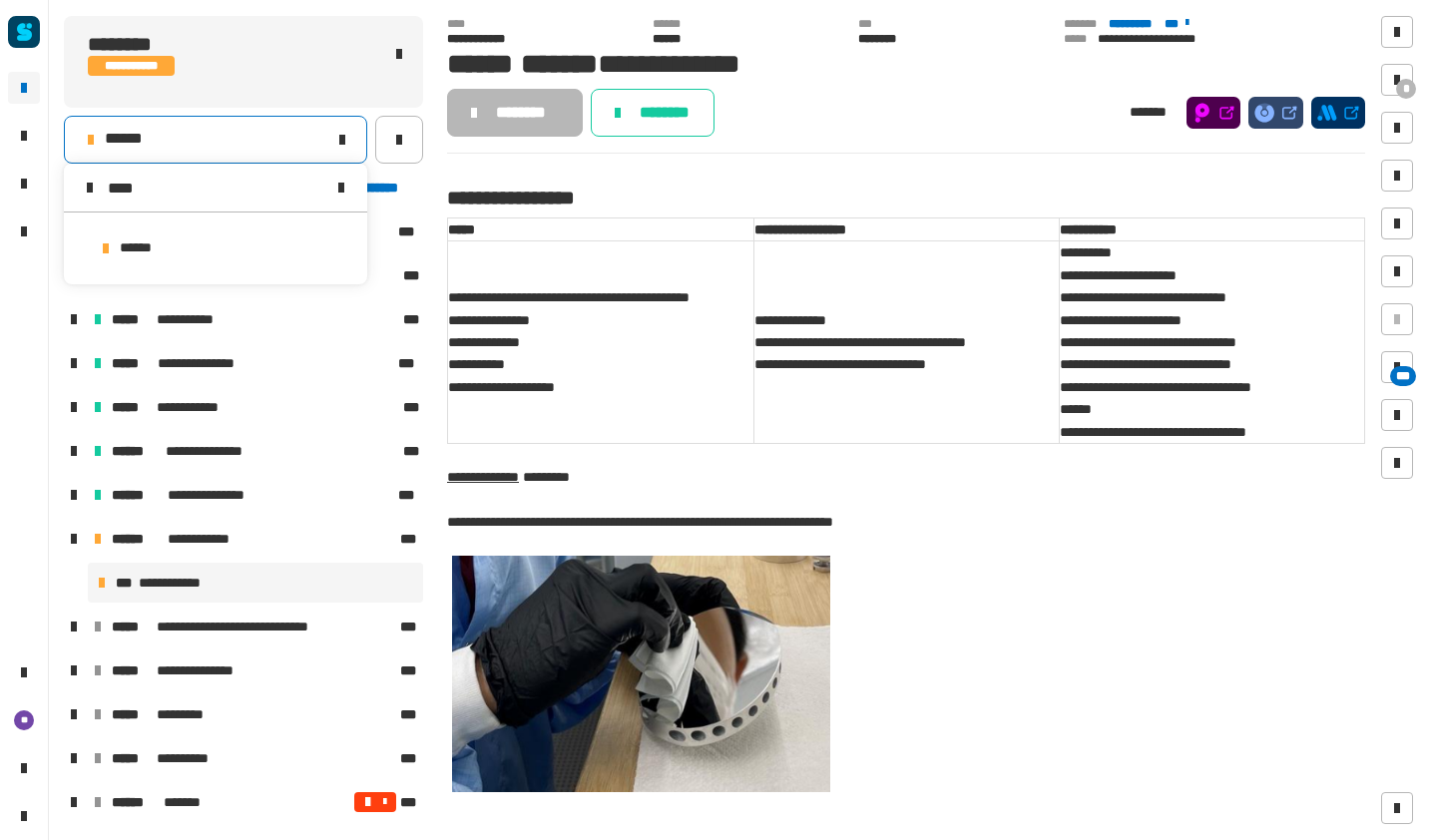 type on "****" 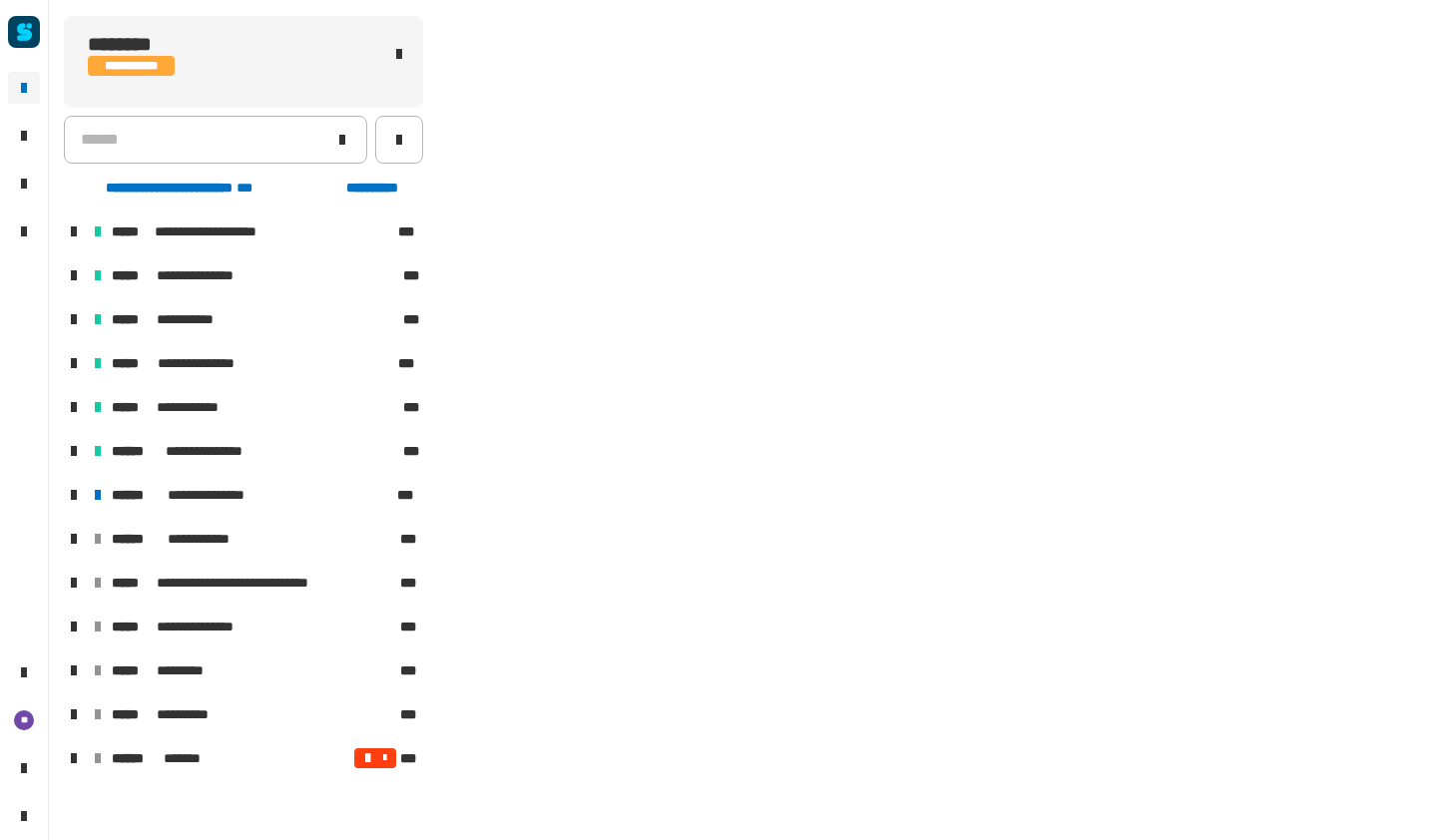 scroll, scrollTop: 23, scrollLeft: 0, axis: vertical 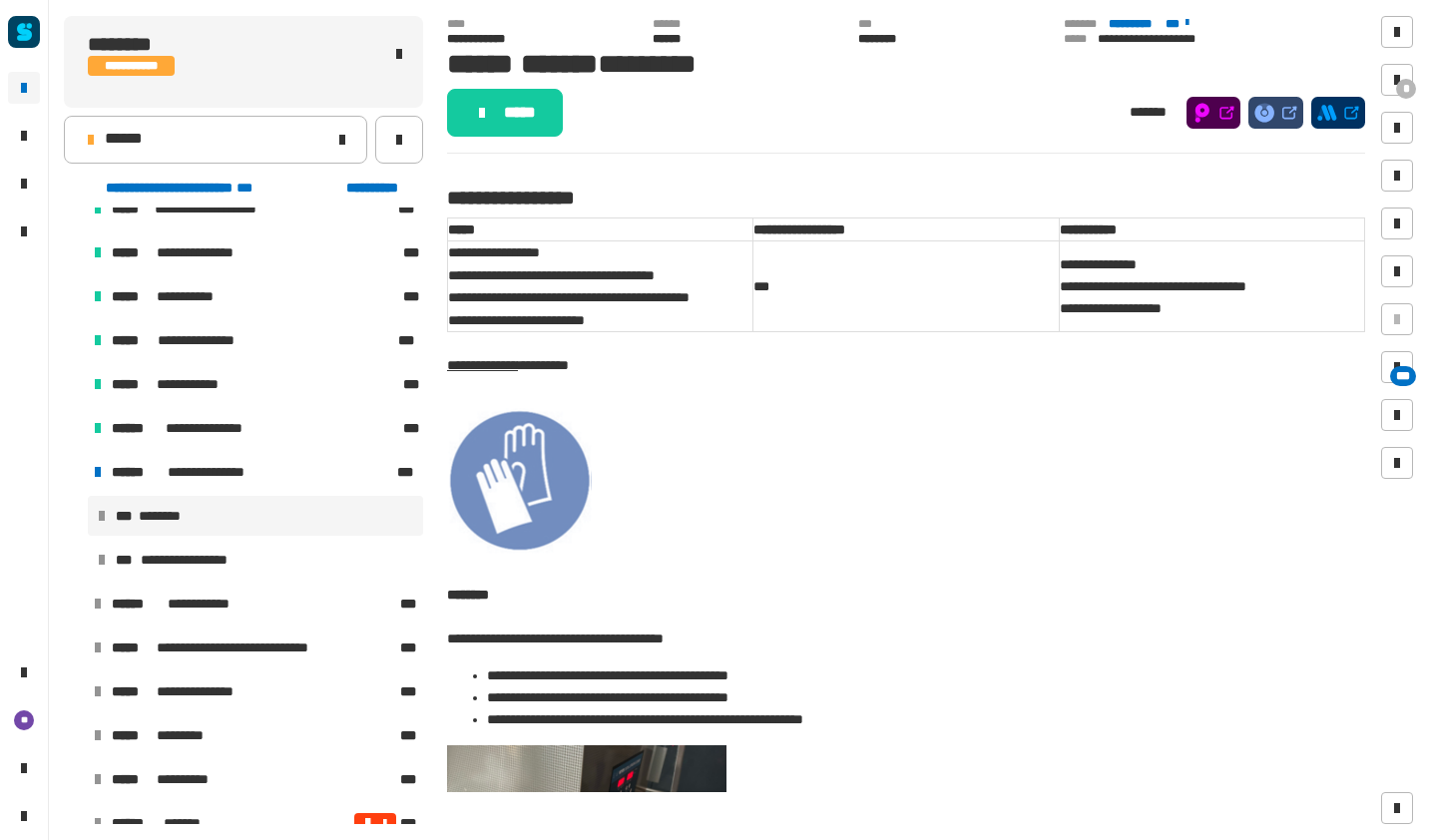 click on "******" 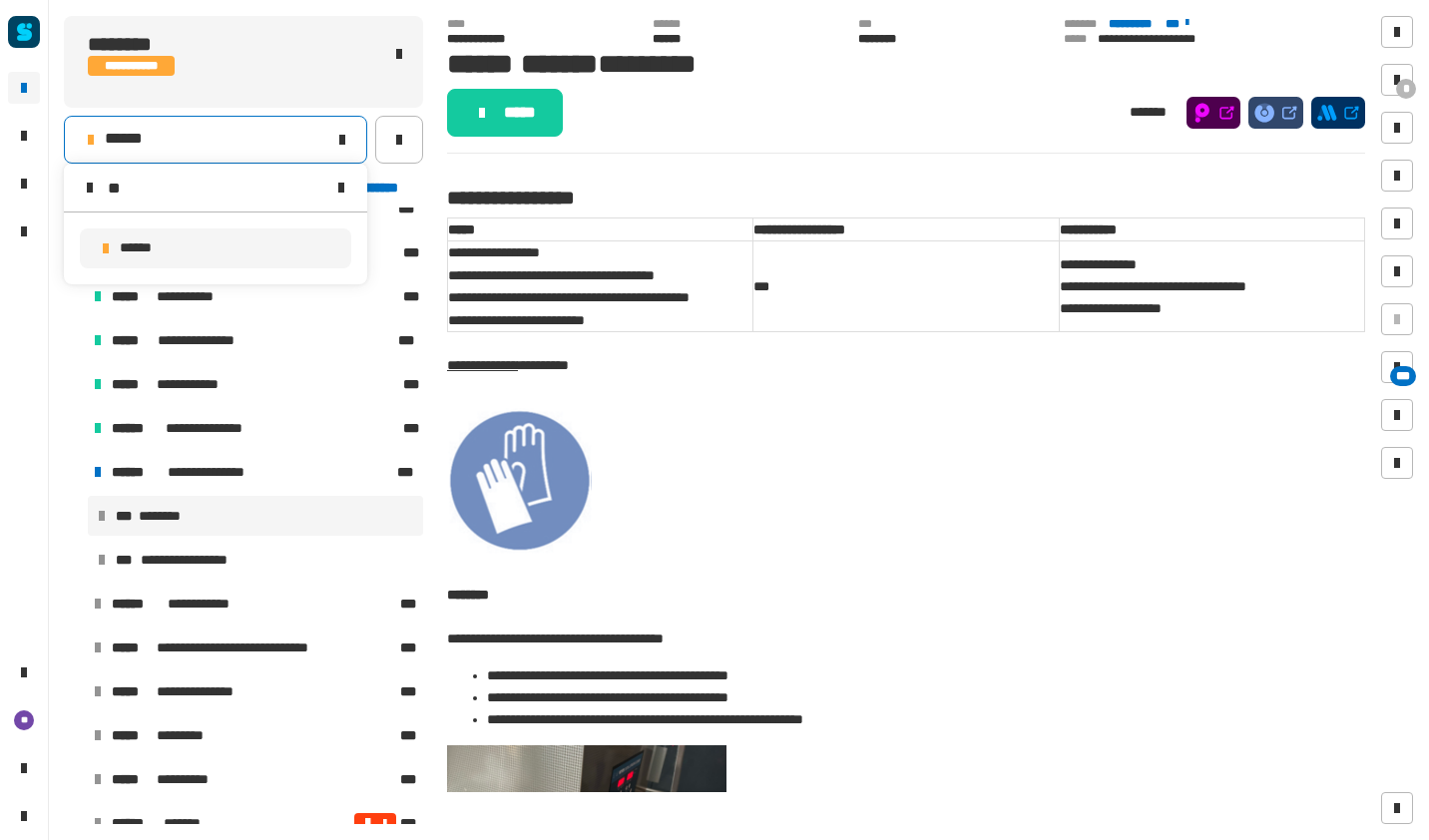 type on "*" 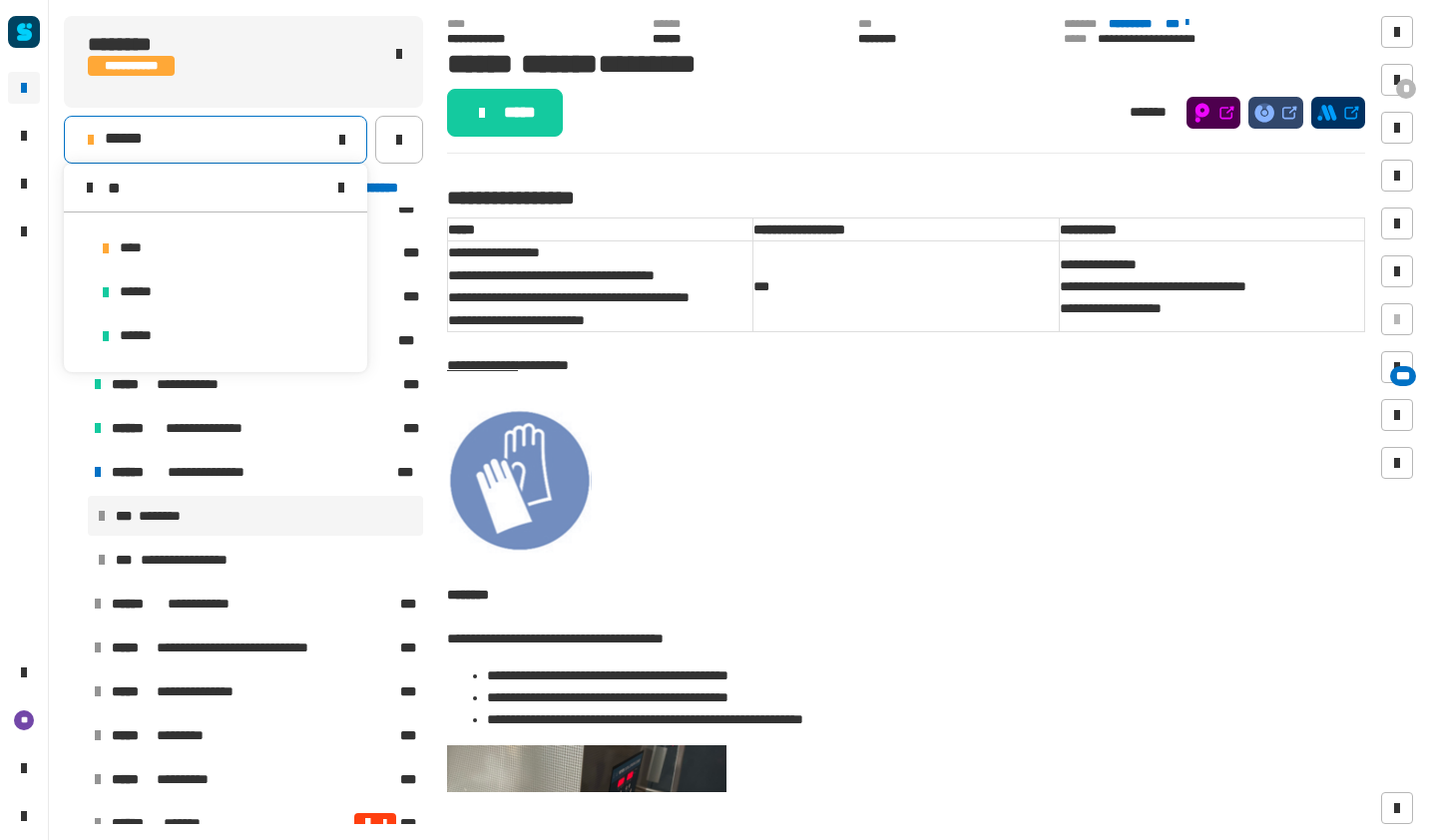 scroll, scrollTop: 0, scrollLeft: 0, axis: both 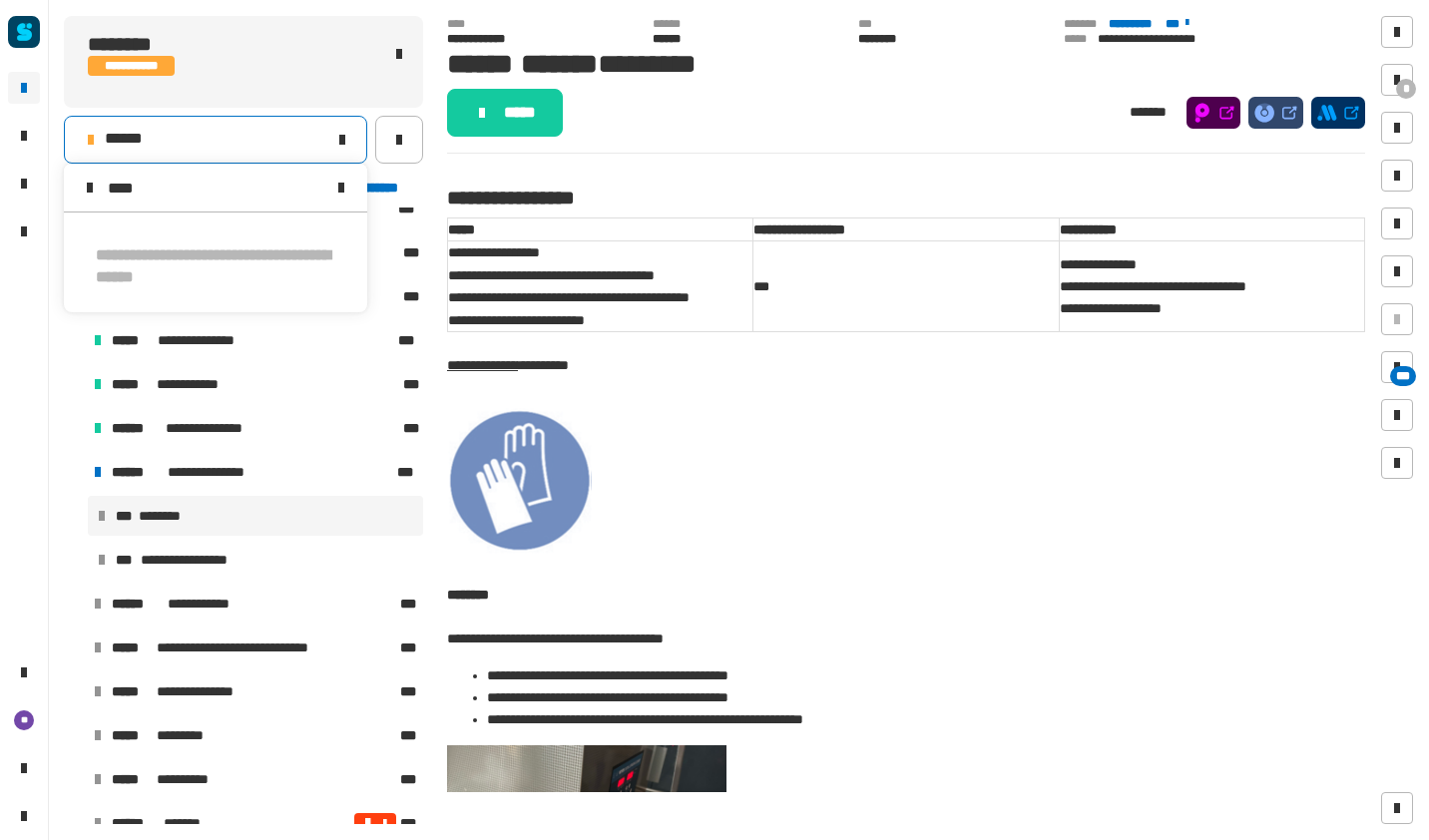 type on "****" 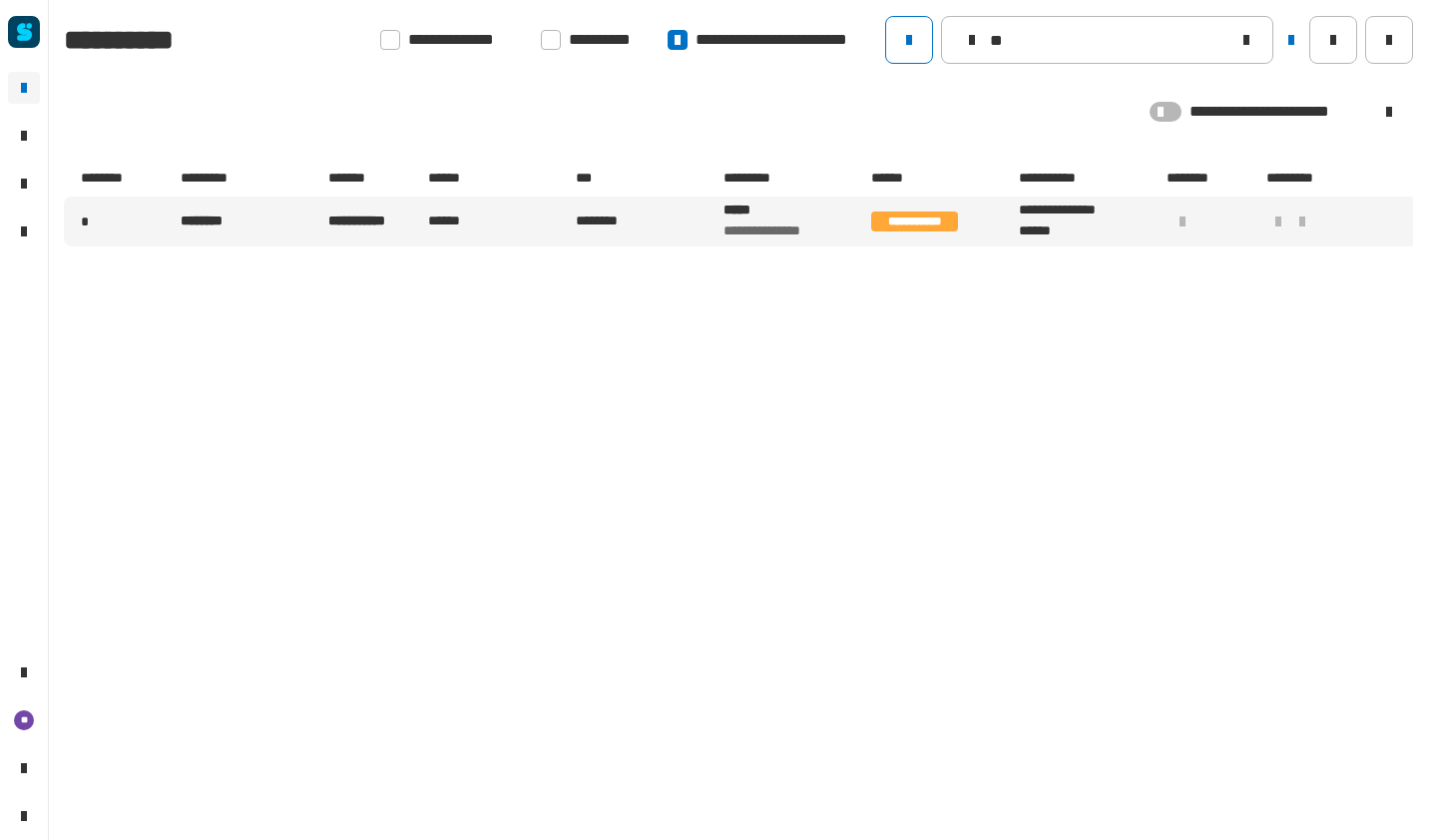 type on "*" 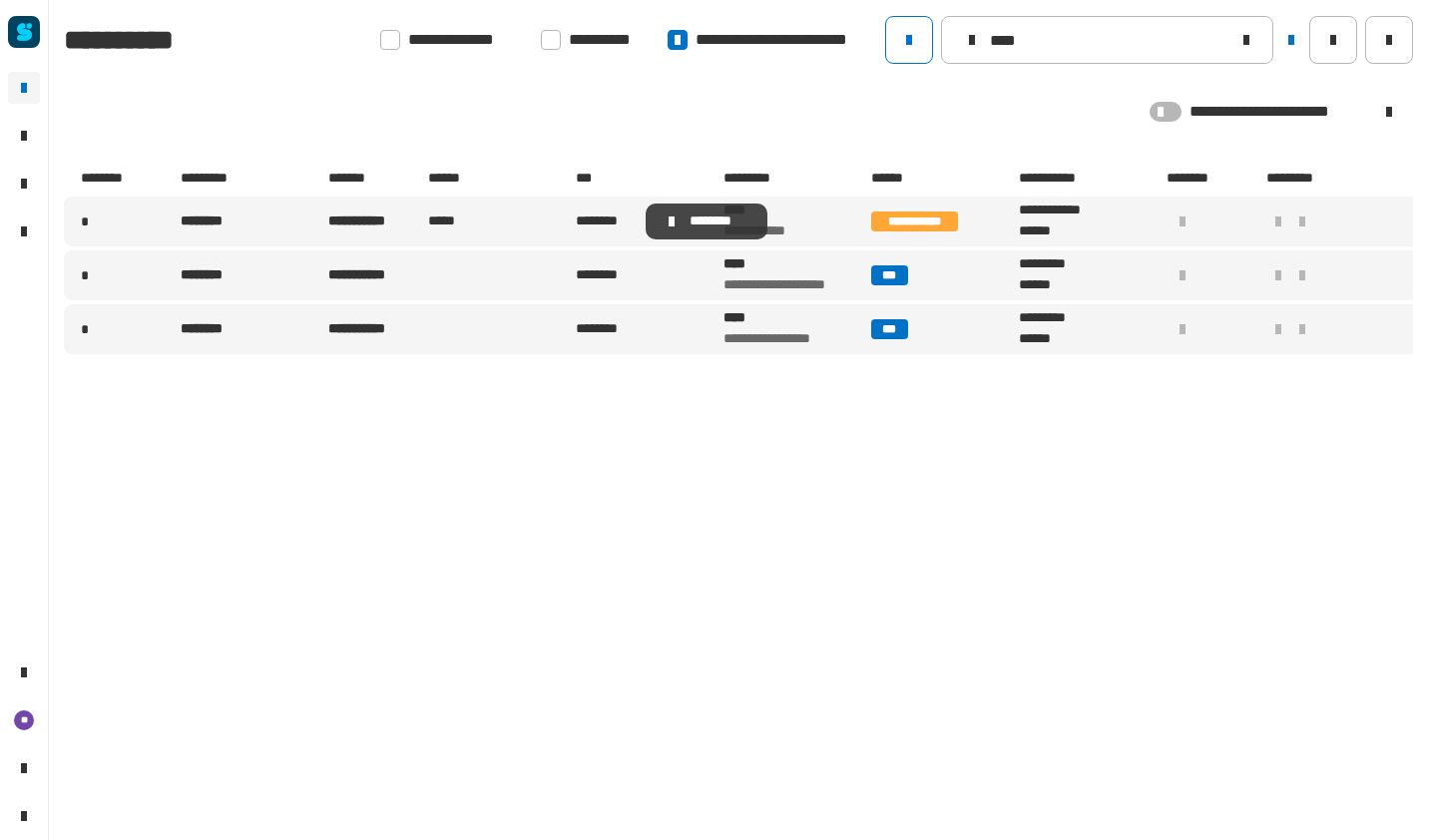 type on "****" 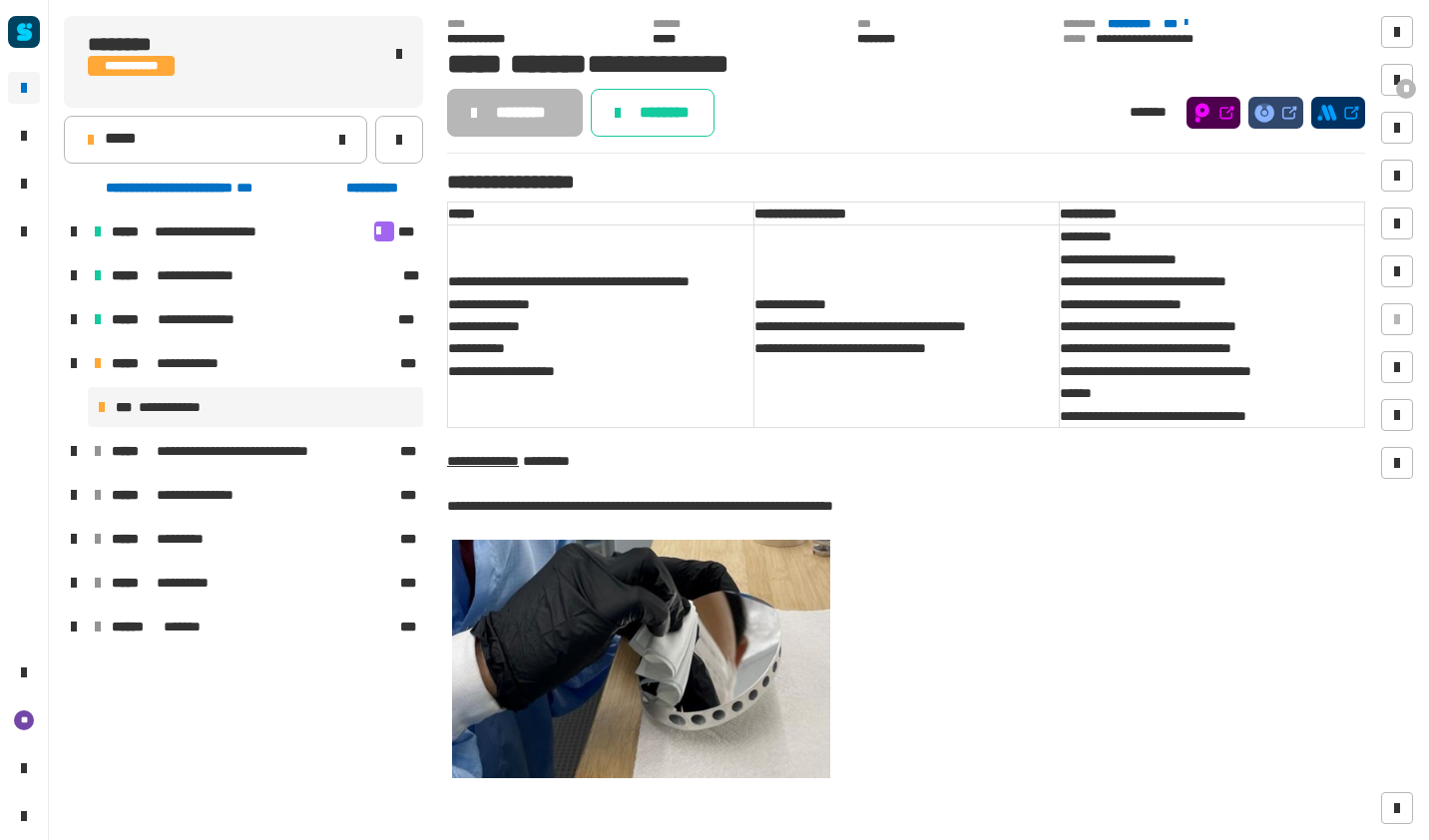click on "*****" 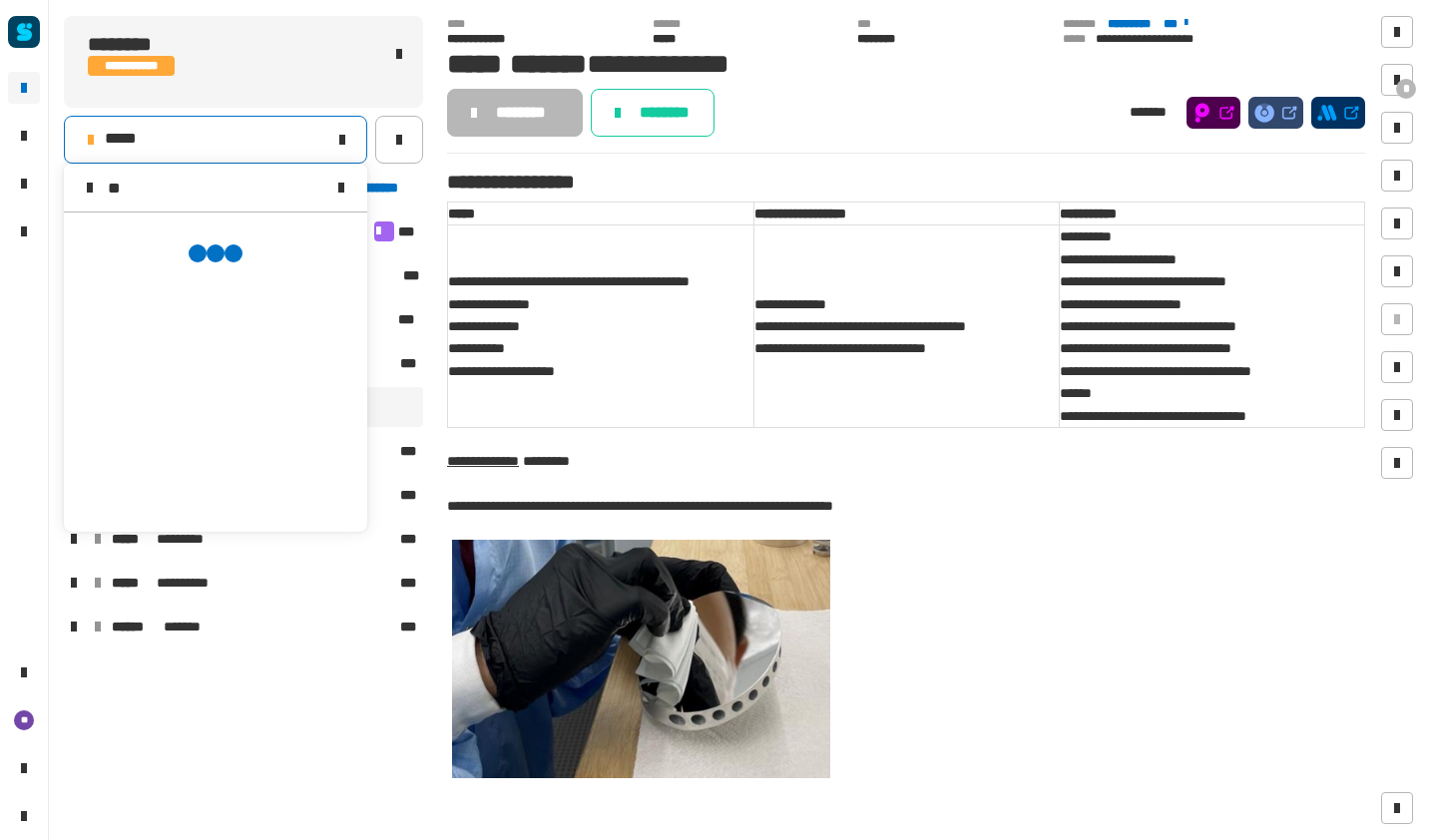 scroll, scrollTop: 0, scrollLeft: 0, axis: both 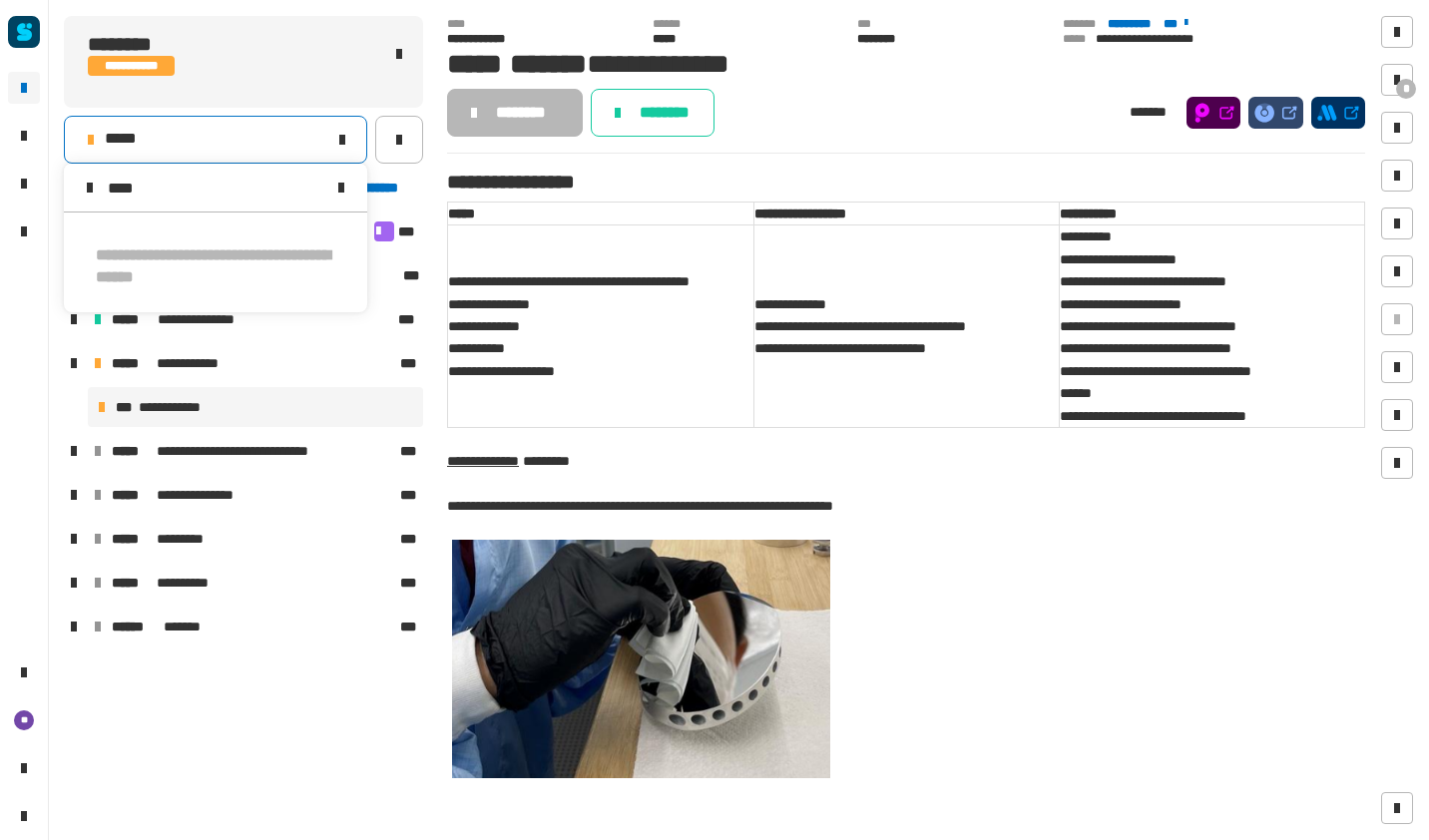 type on "****" 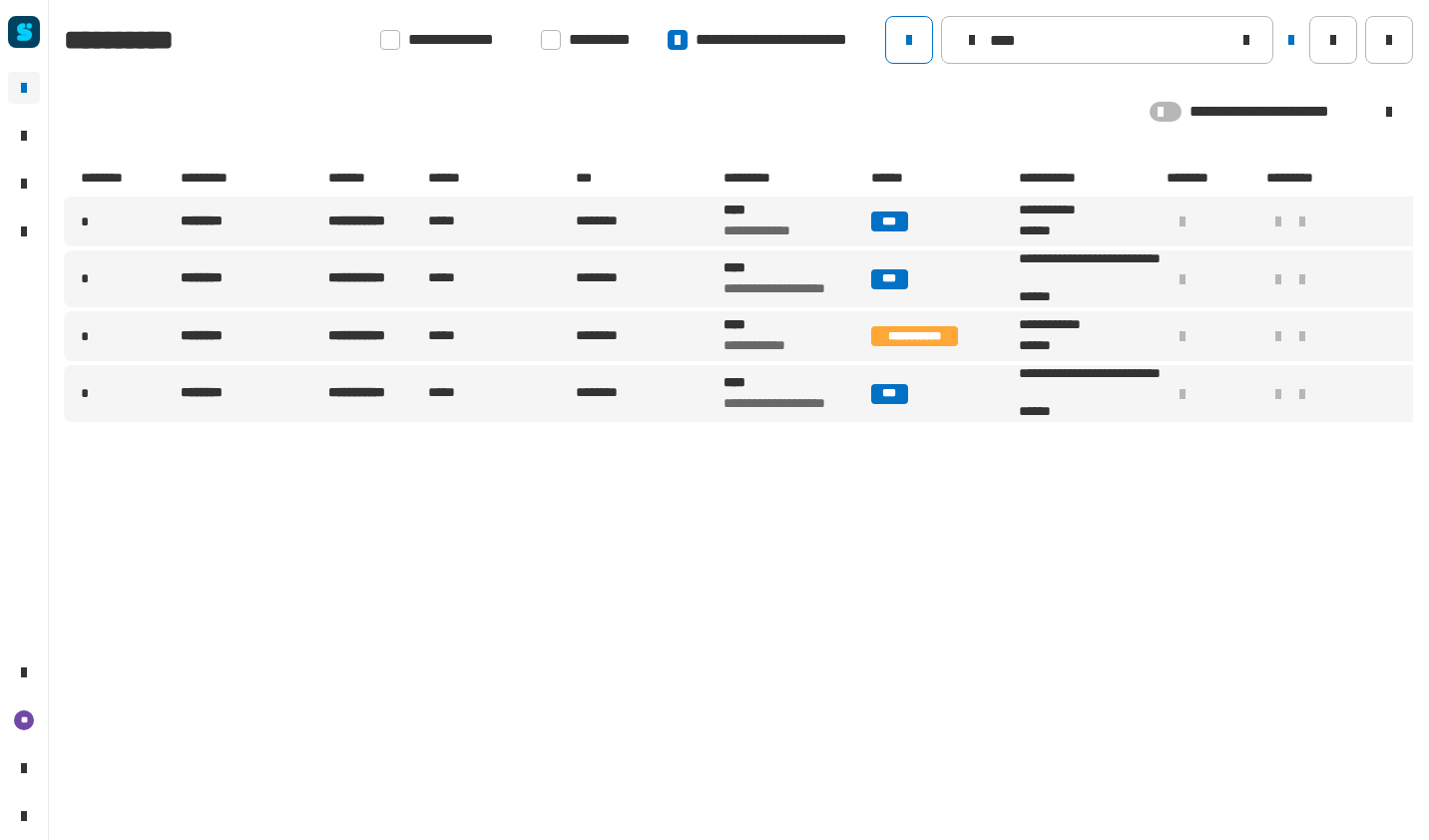 type on "****" 